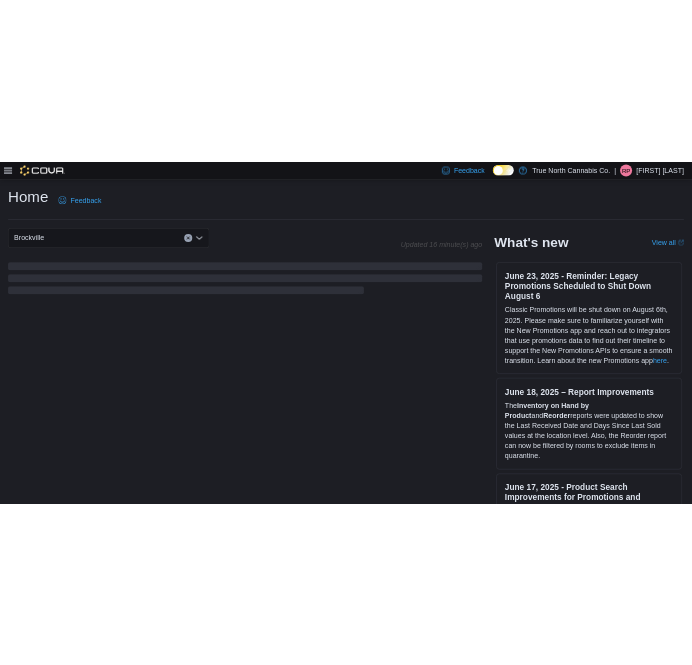scroll, scrollTop: 0, scrollLeft: 0, axis: both 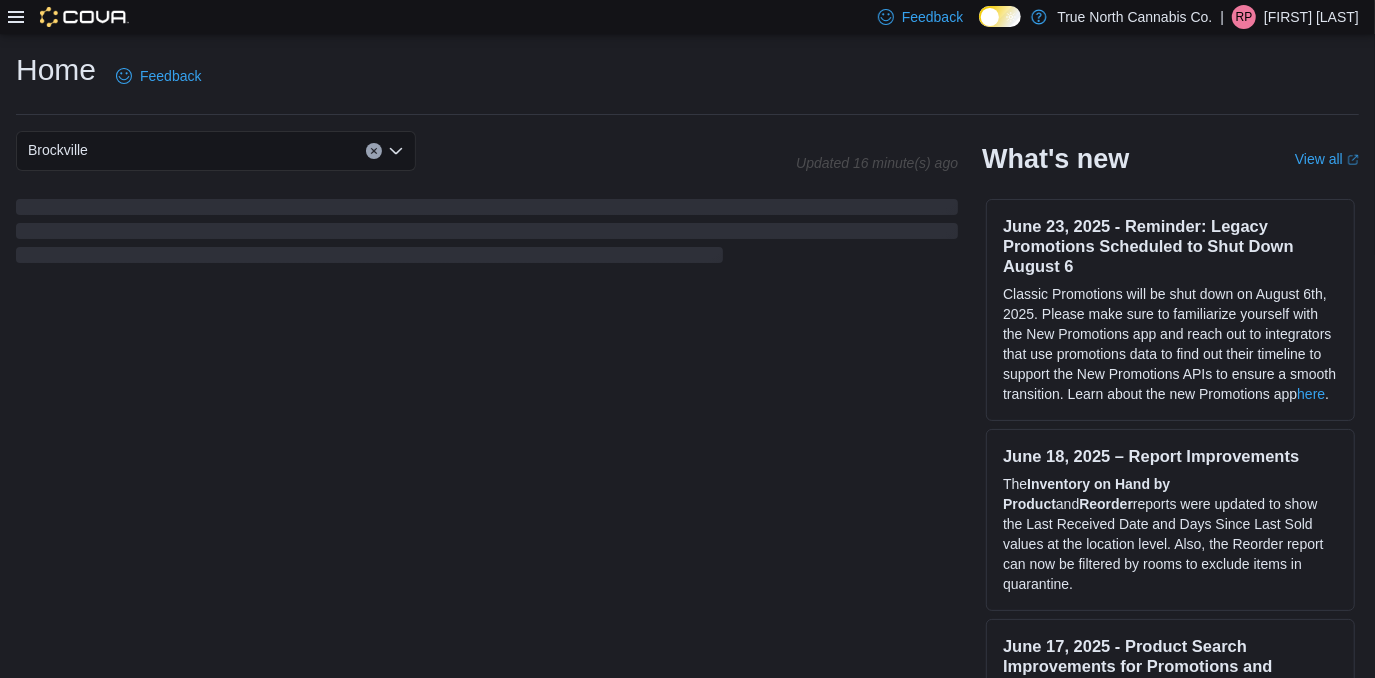 click 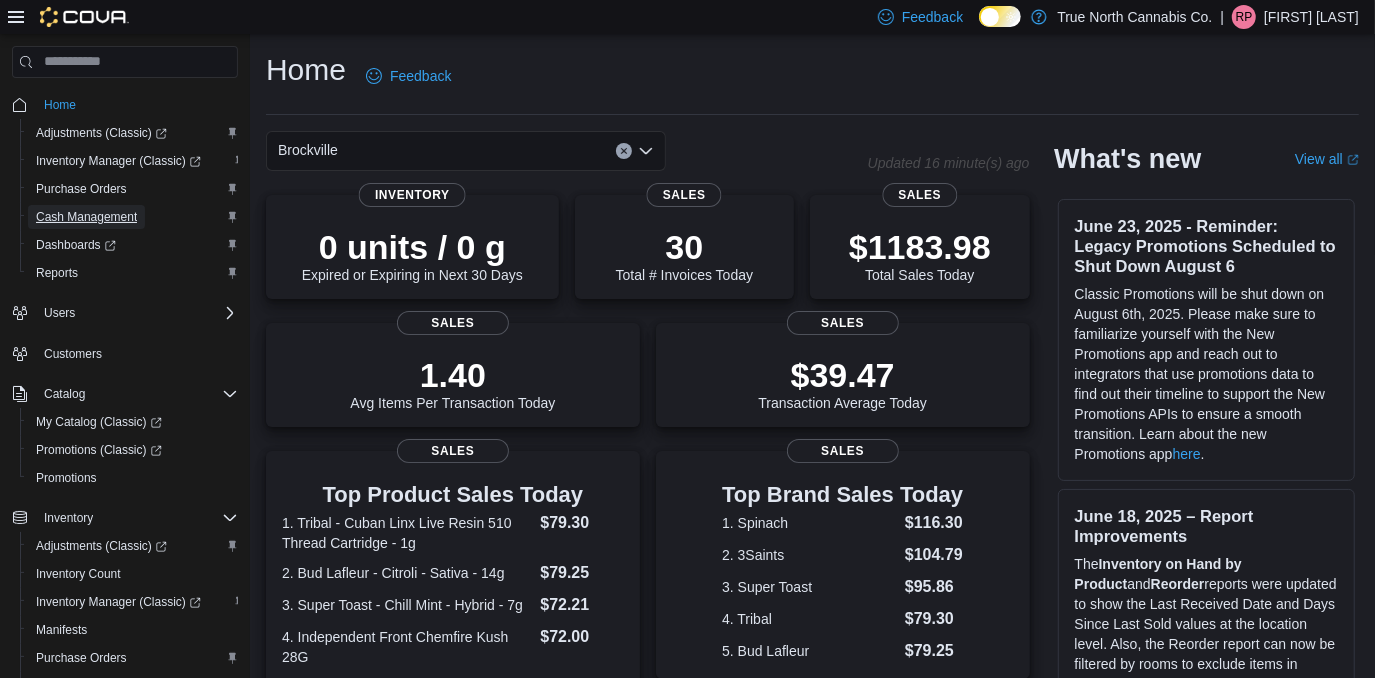 click on "Cash Management" at bounding box center (86, 217) 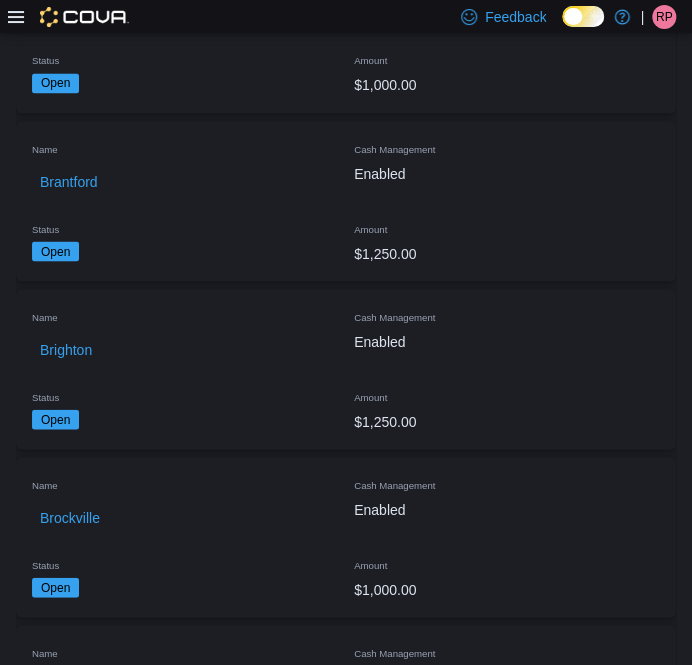 scroll, scrollTop: 909, scrollLeft: 0, axis: vertical 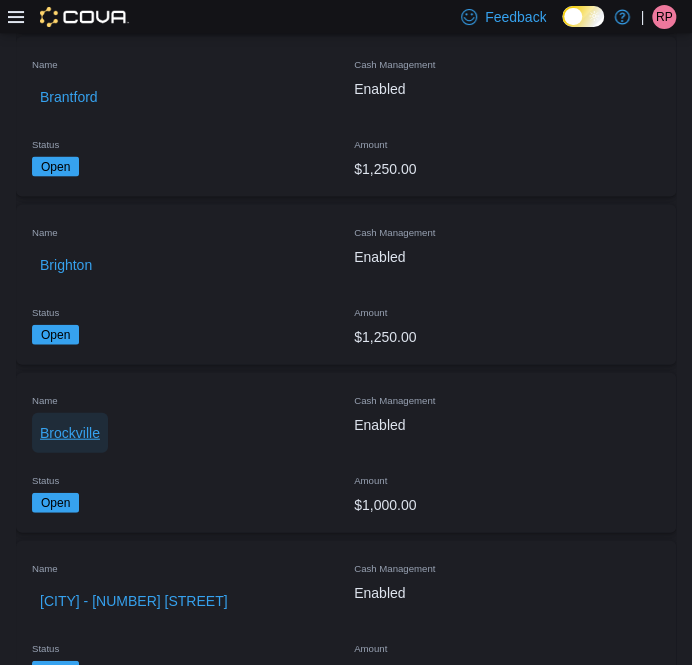 click on "Brockville" at bounding box center (70, 432) 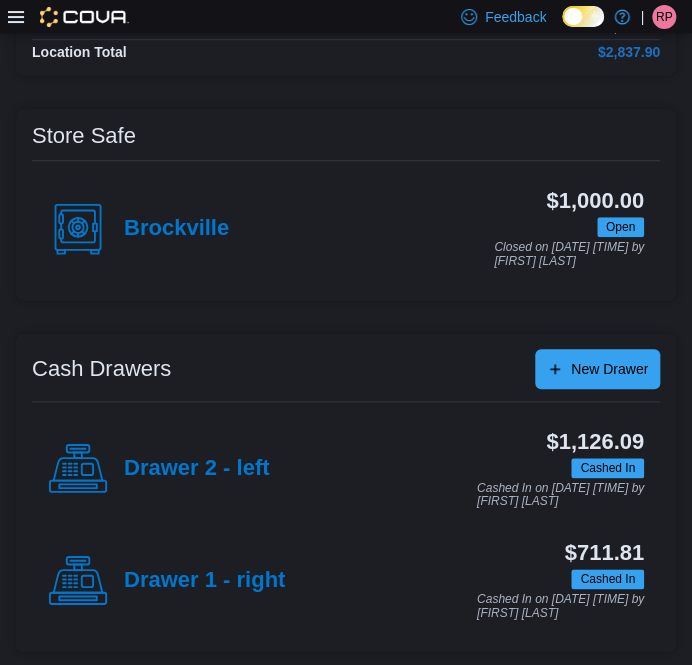 scroll, scrollTop: 249, scrollLeft: 0, axis: vertical 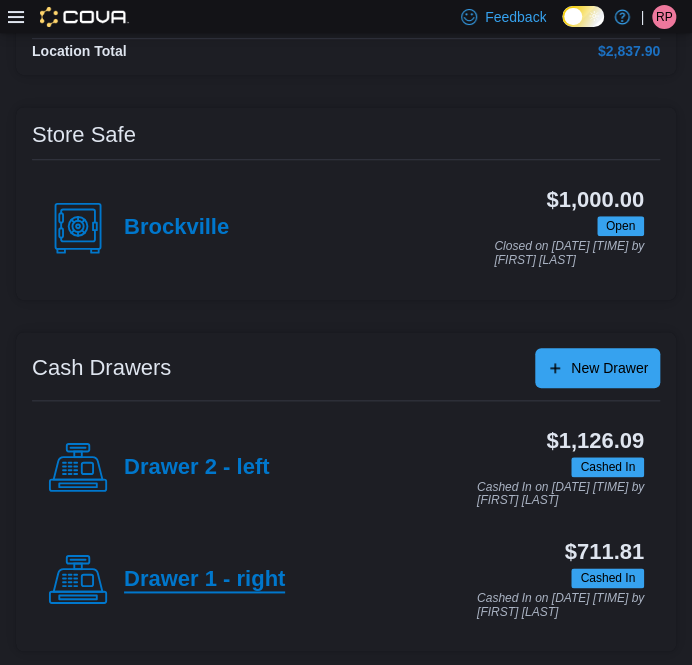 click on "Drawer 1 - right" at bounding box center [204, 580] 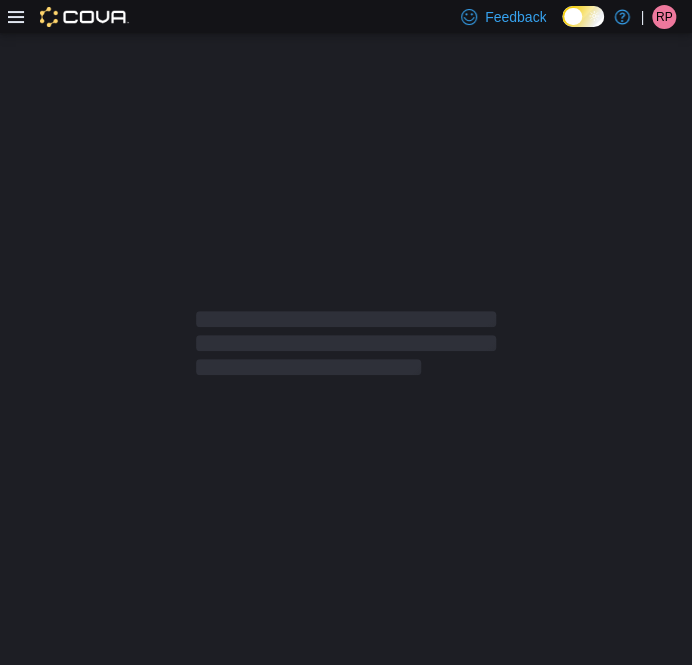 scroll, scrollTop: 0, scrollLeft: 0, axis: both 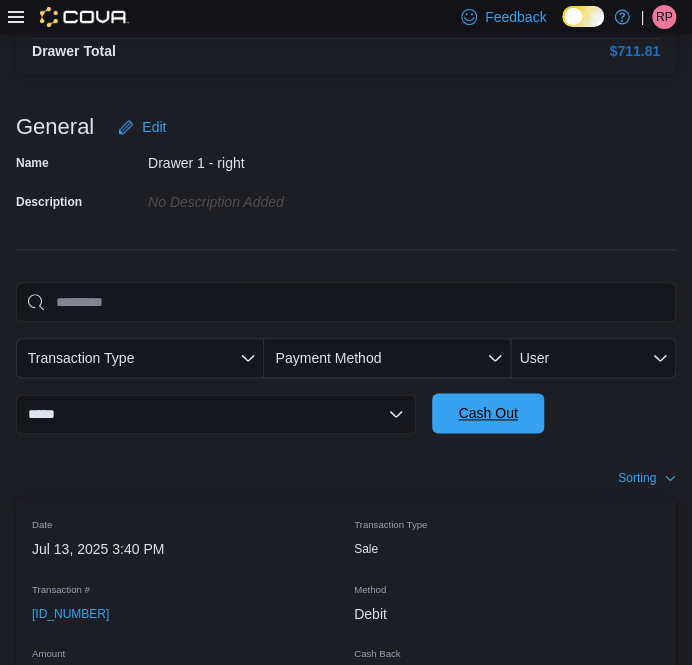 click on "Cash Out" at bounding box center [488, 413] 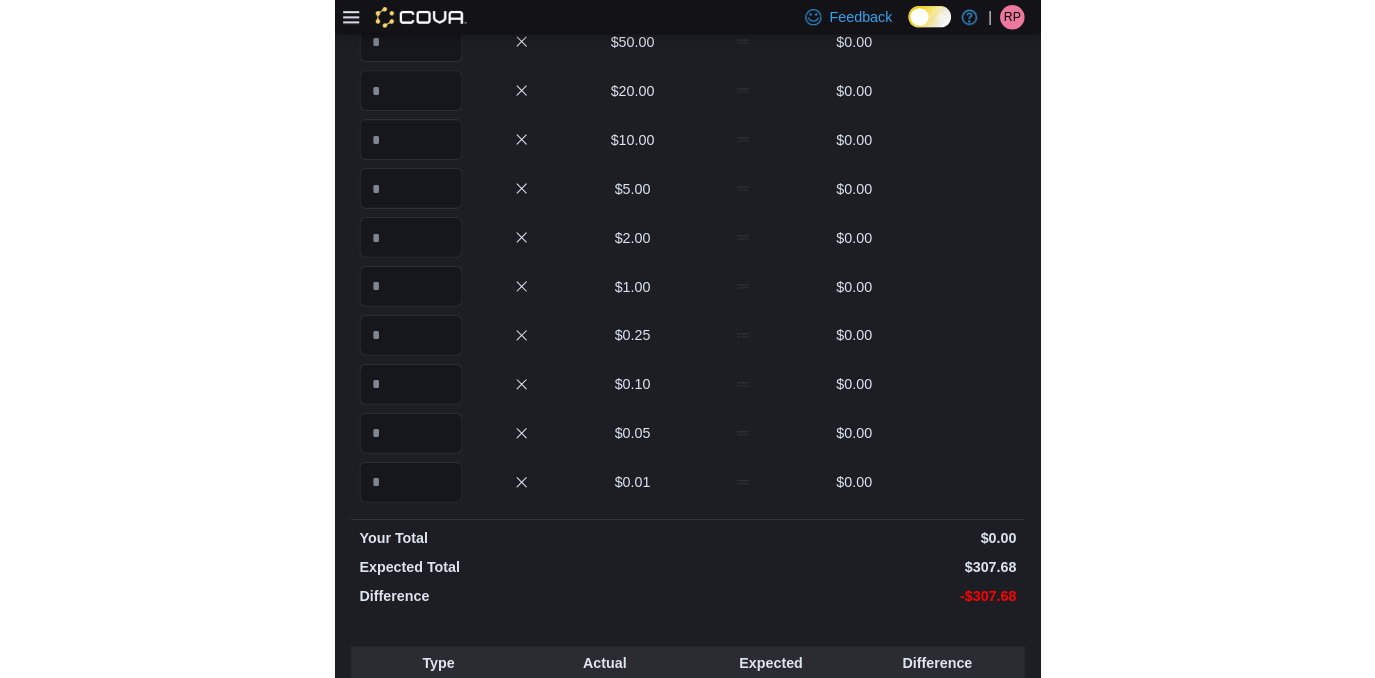 scroll, scrollTop: 0, scrollLeft: 0, axis: both 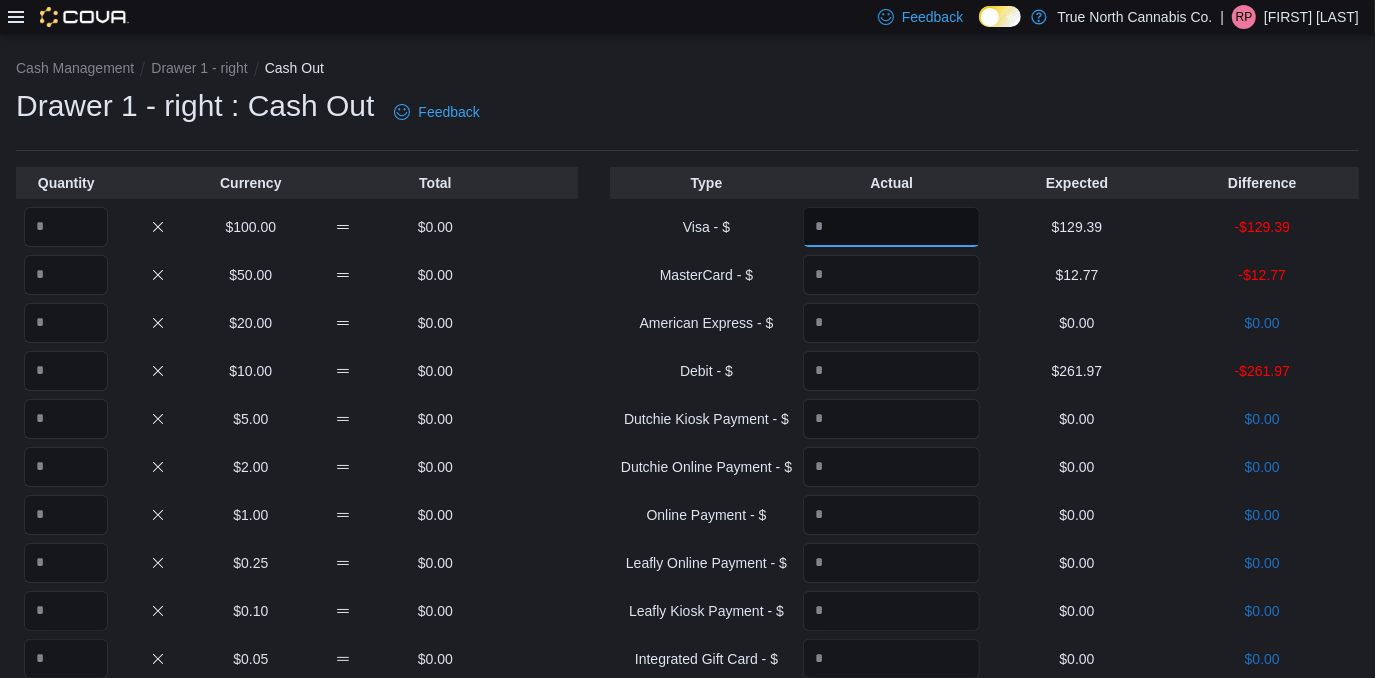 click at bounding box center (891, 227) 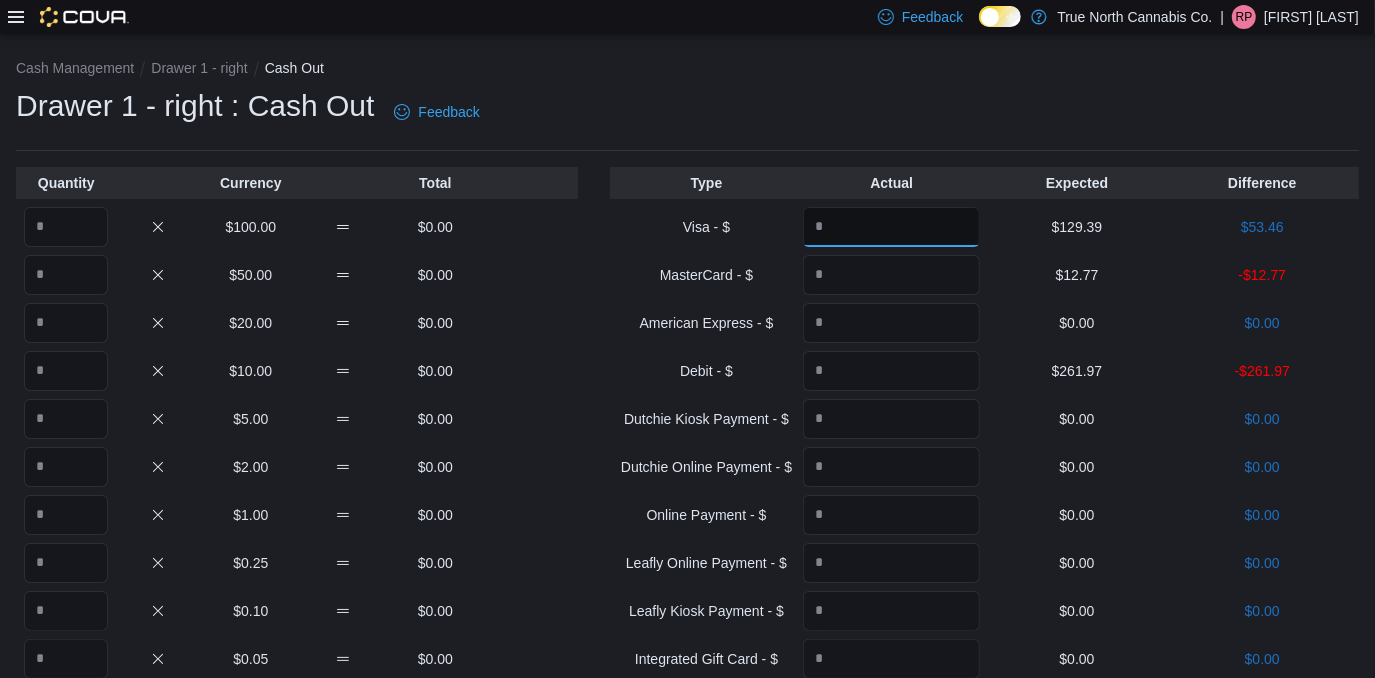 type on "******" 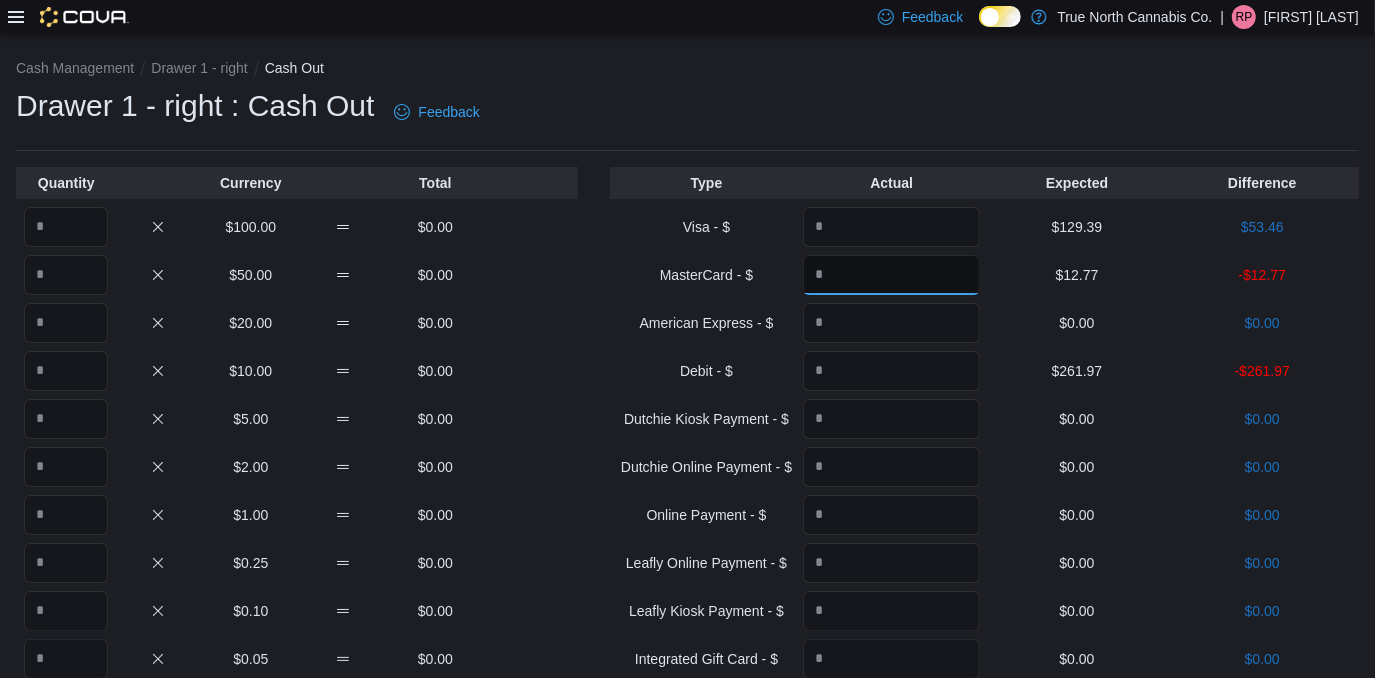 click at bounding box center (891, 275) 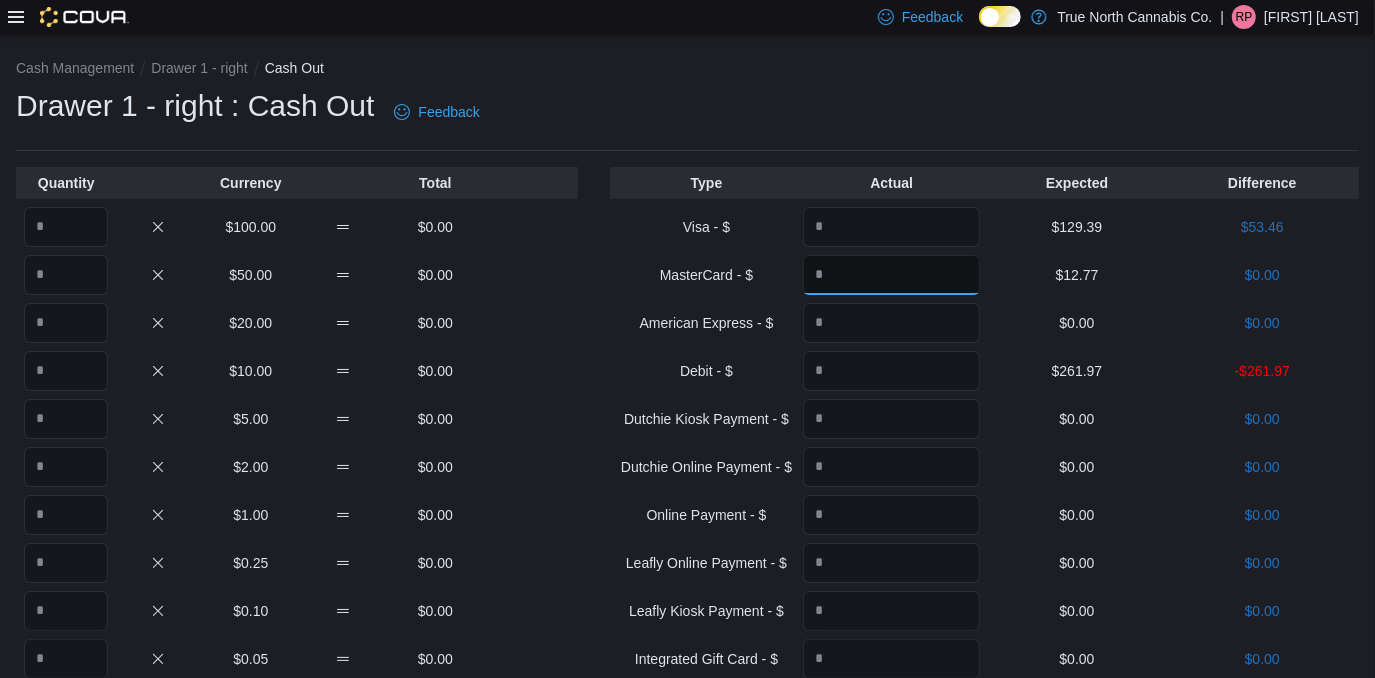 type on "*****" 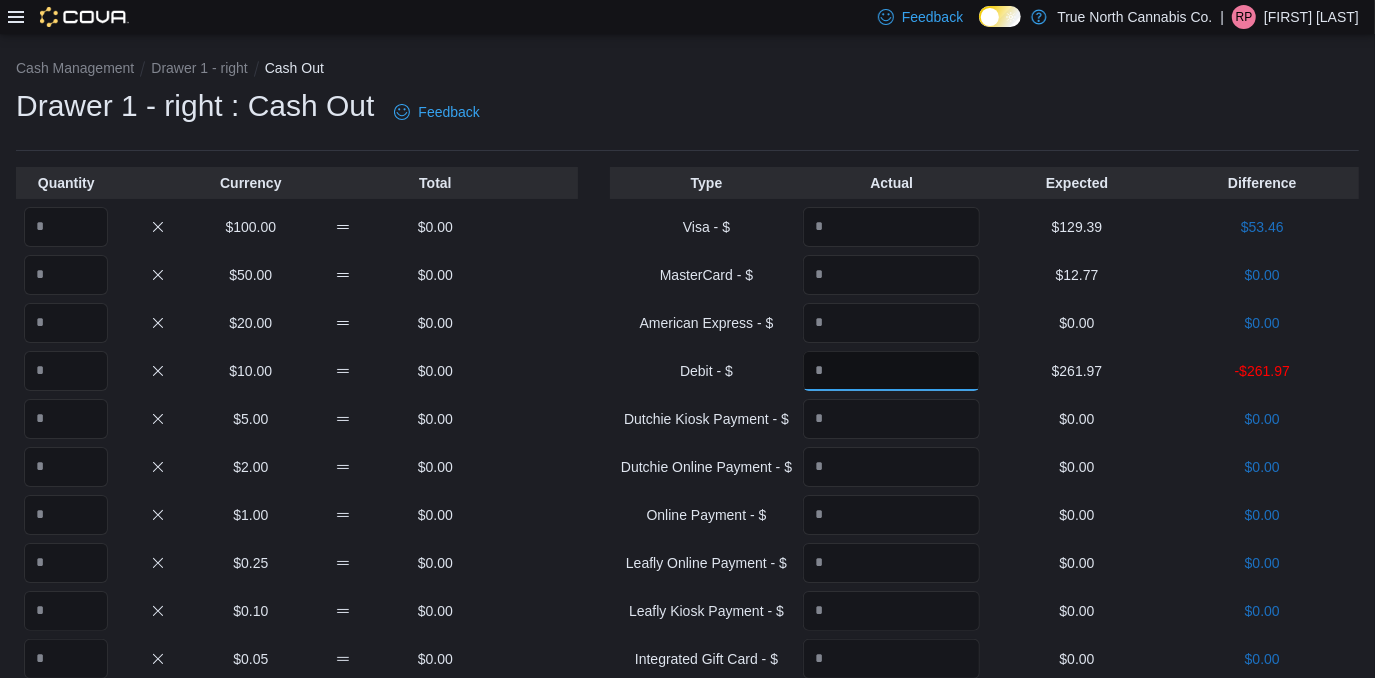 click at bounding box center [891, 371] 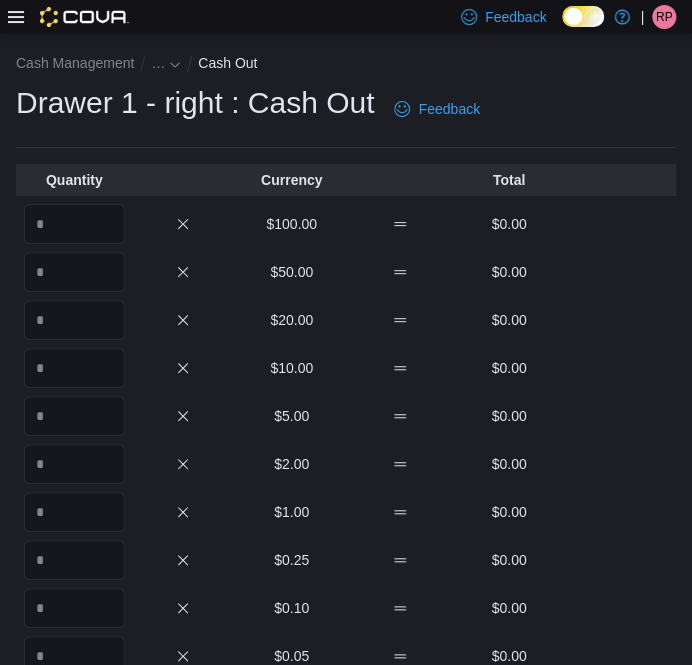 scroll, scrollTop: 0, scrollLeft: 0, axis: both 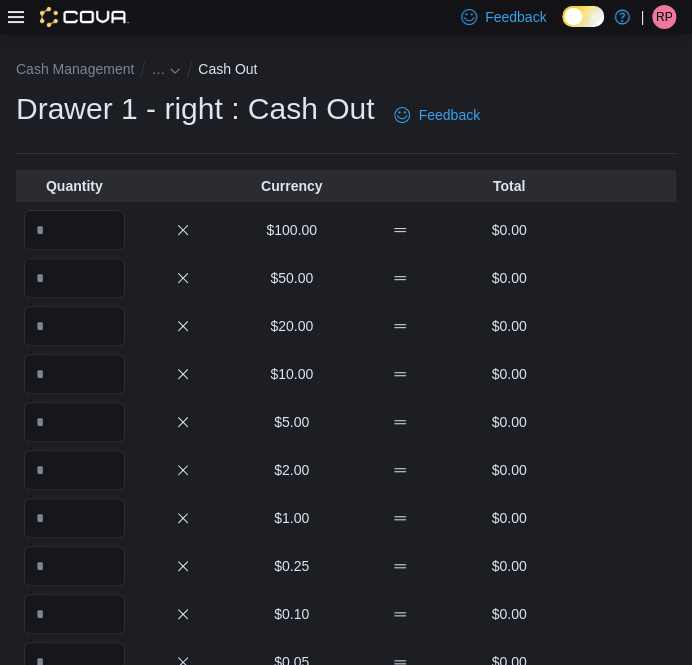 type on "******" 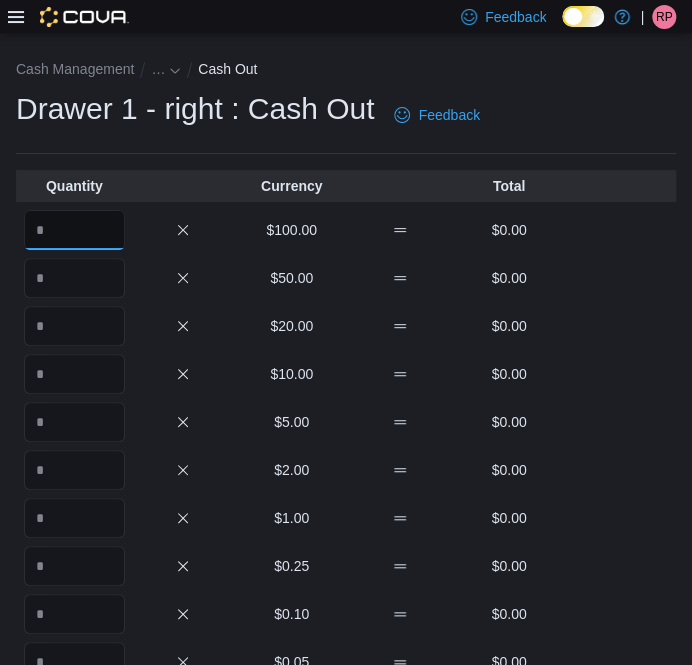 click at bounding box center [74, 230] 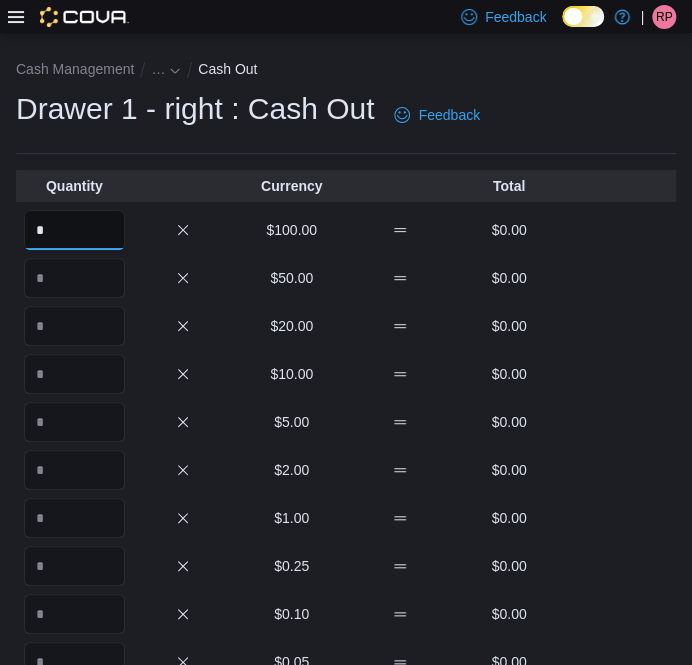 type on "*" 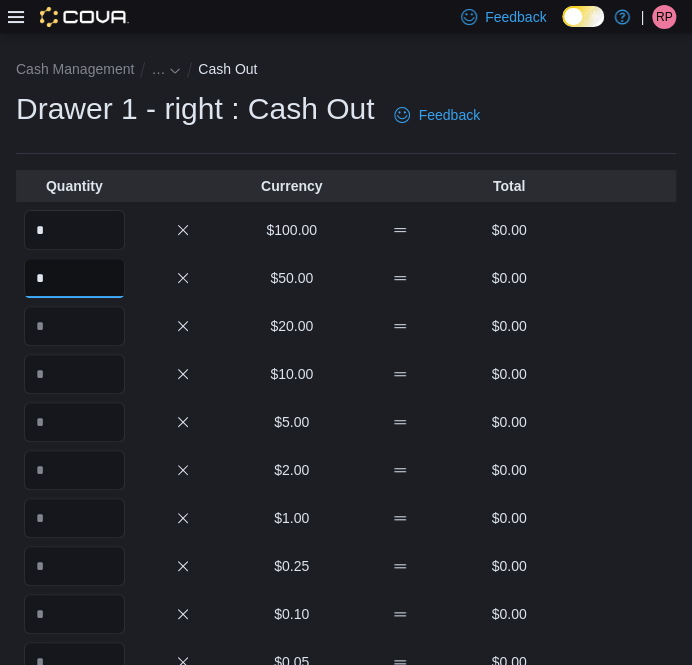 type on "*" 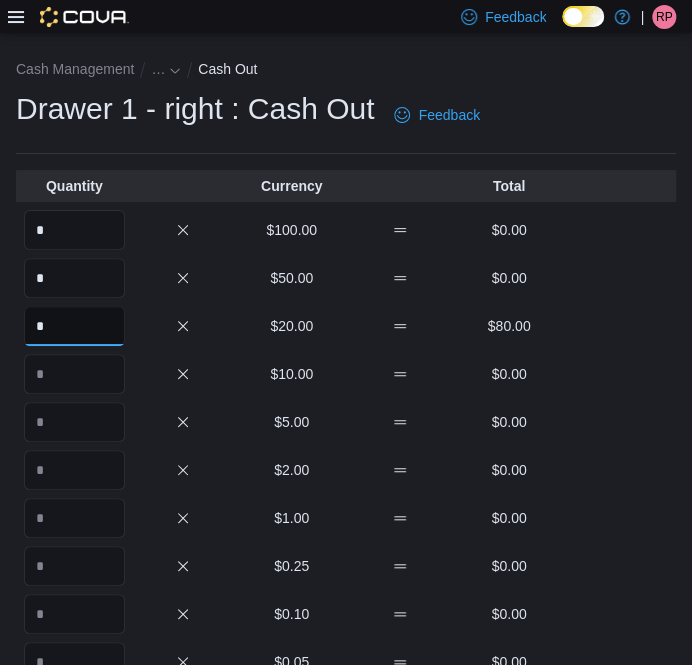 type on "*" 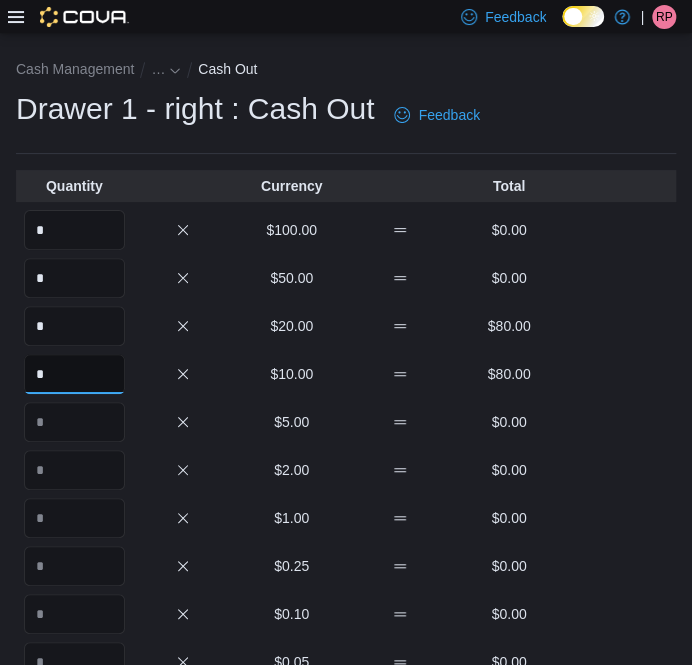 type on "*" 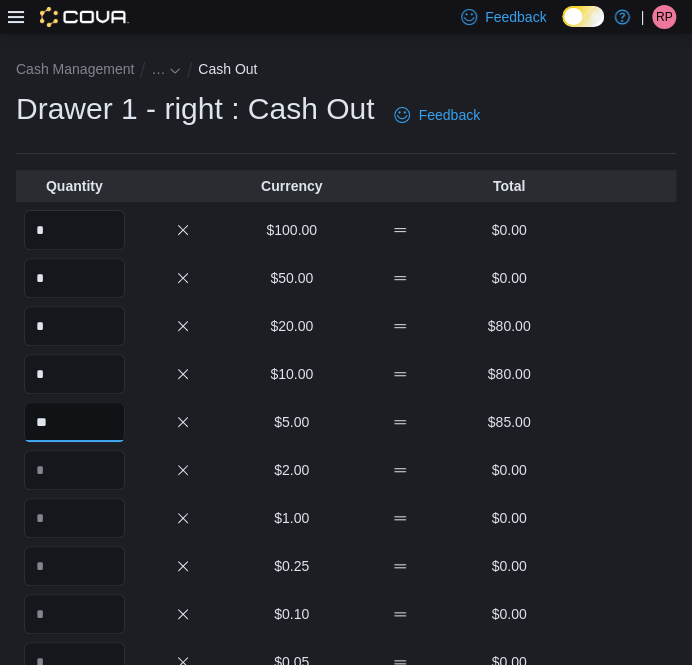 type on "**" 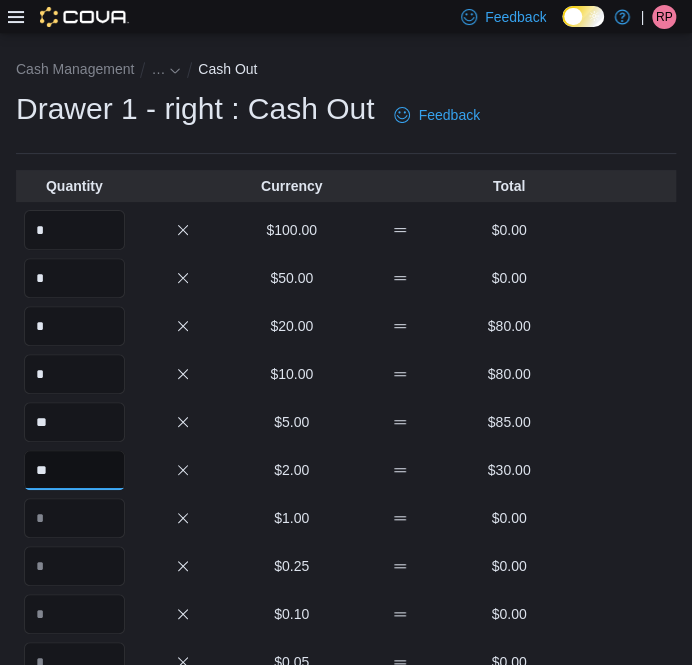type on "**" 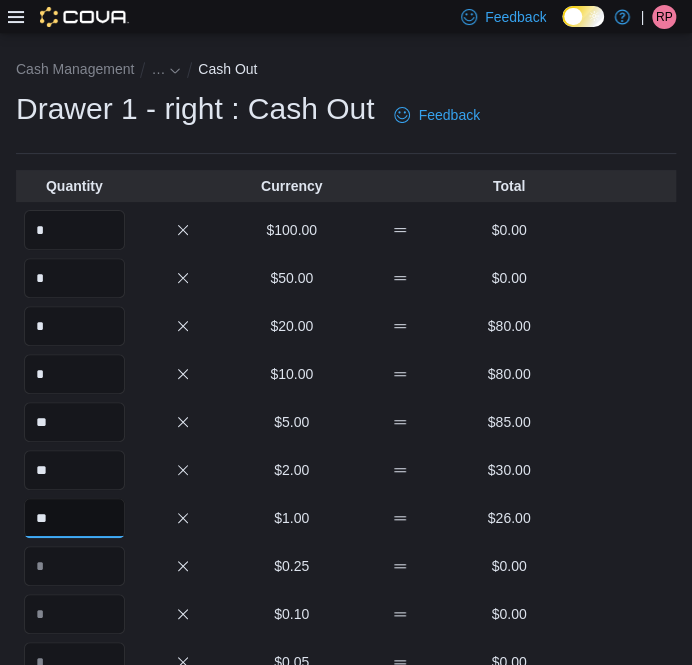 type on "**" 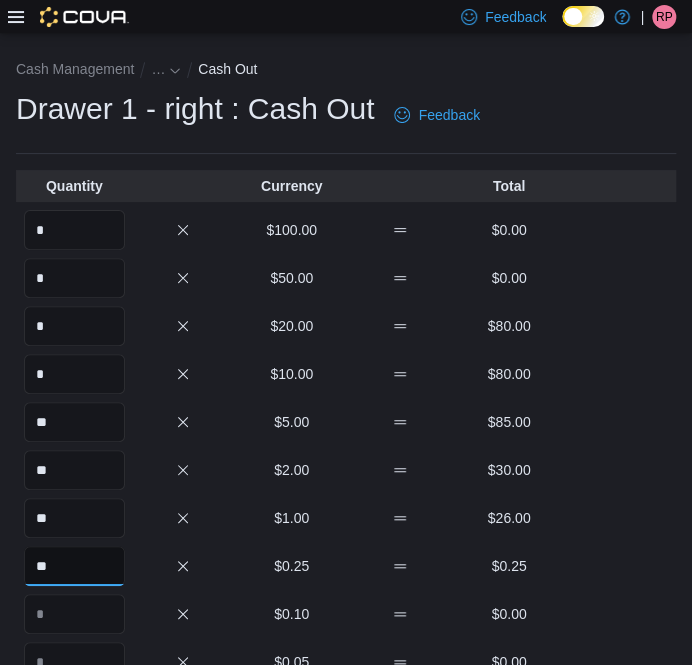 type on "**" 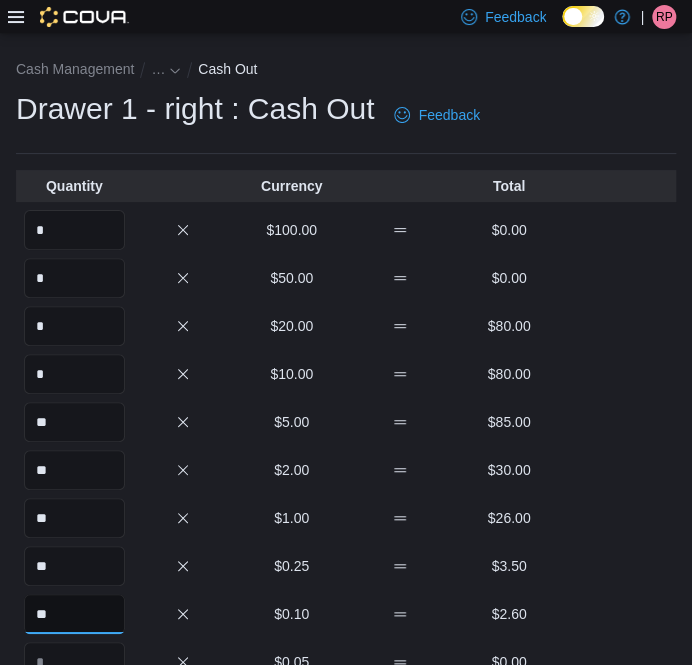 type on "**" 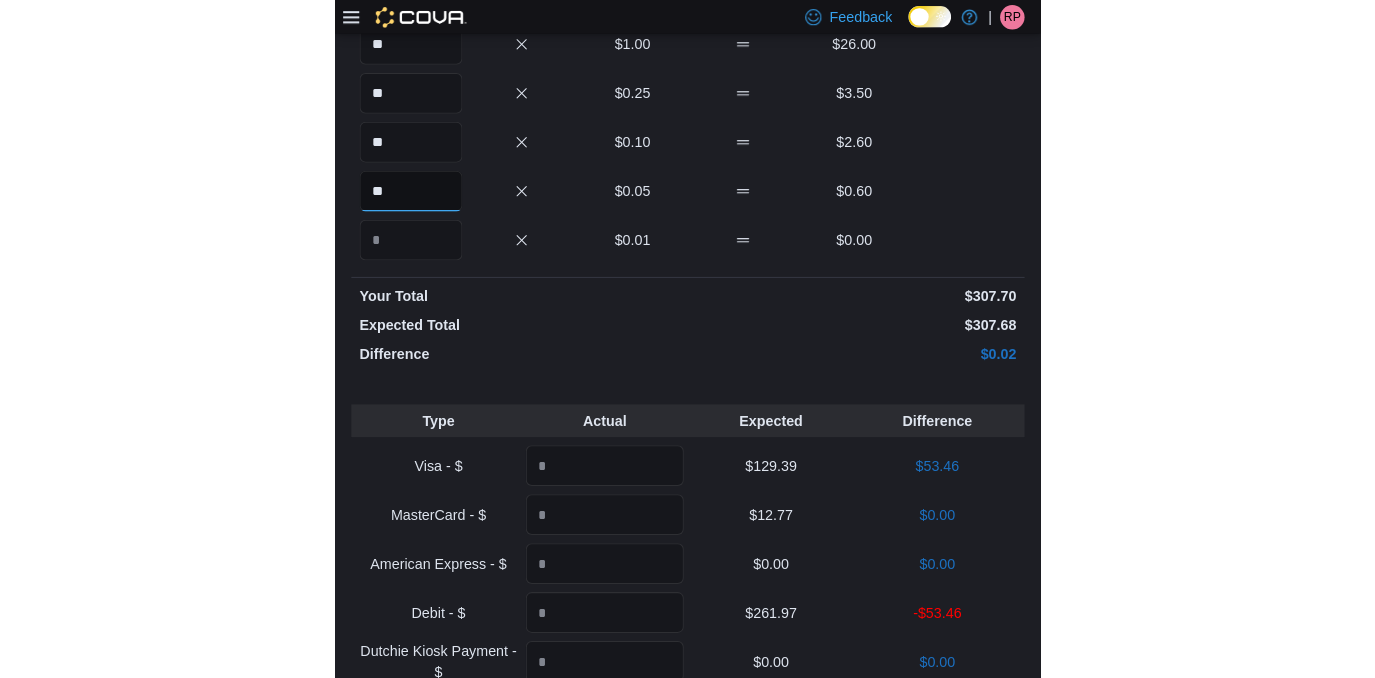 scroll, scrollTop: 406, scrollLeft: 0, axis: vertical 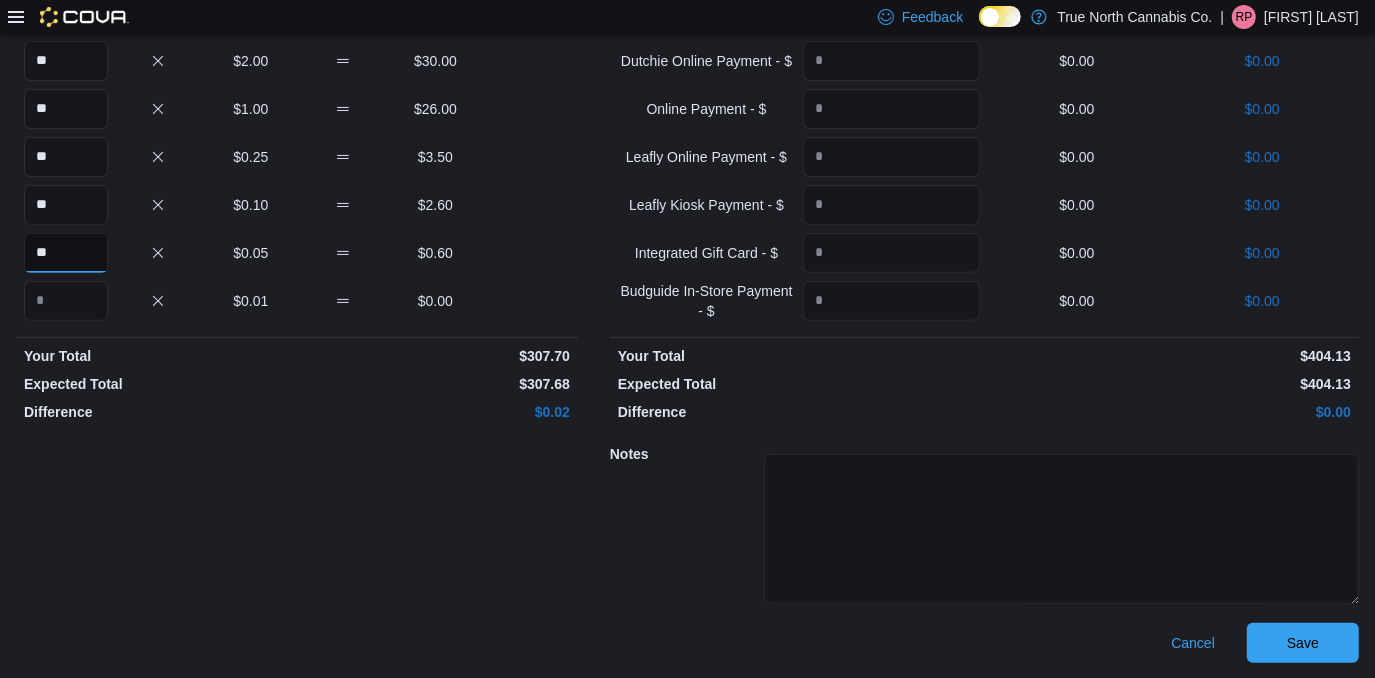 type on "**" 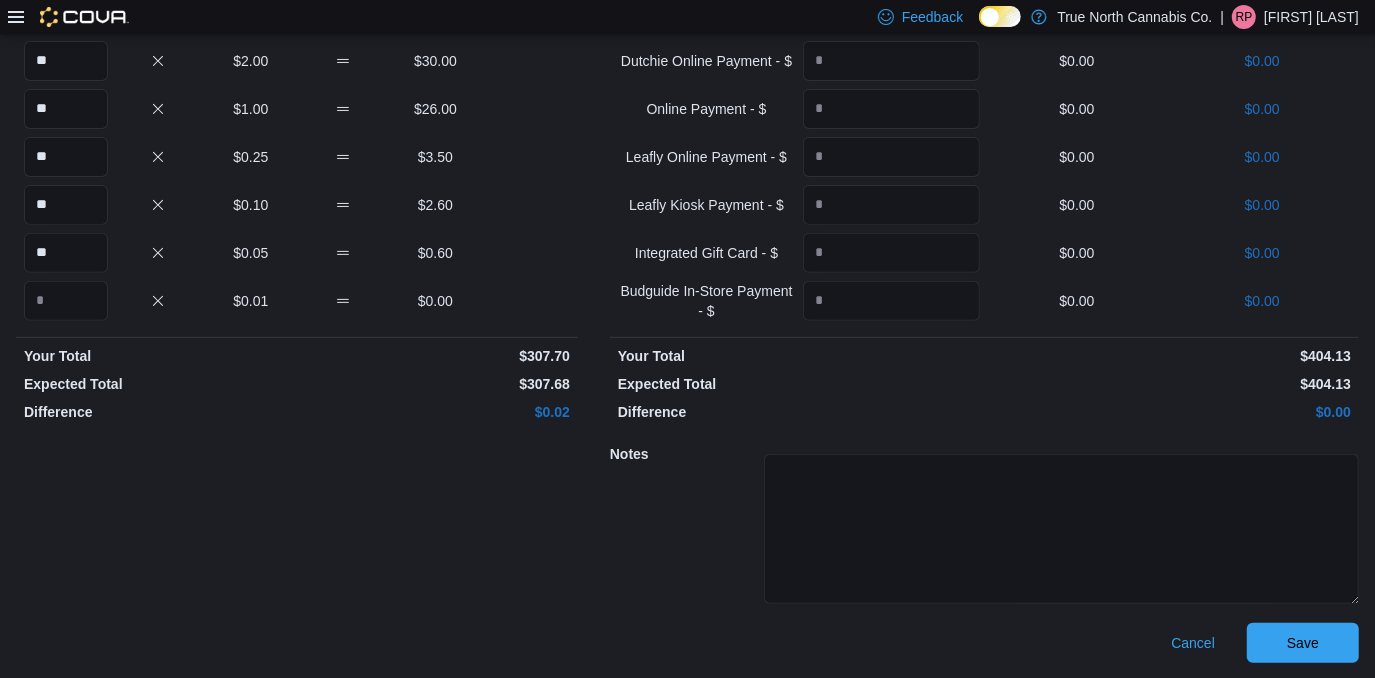 click on "$404.13" at bounding box center [1169, 384] 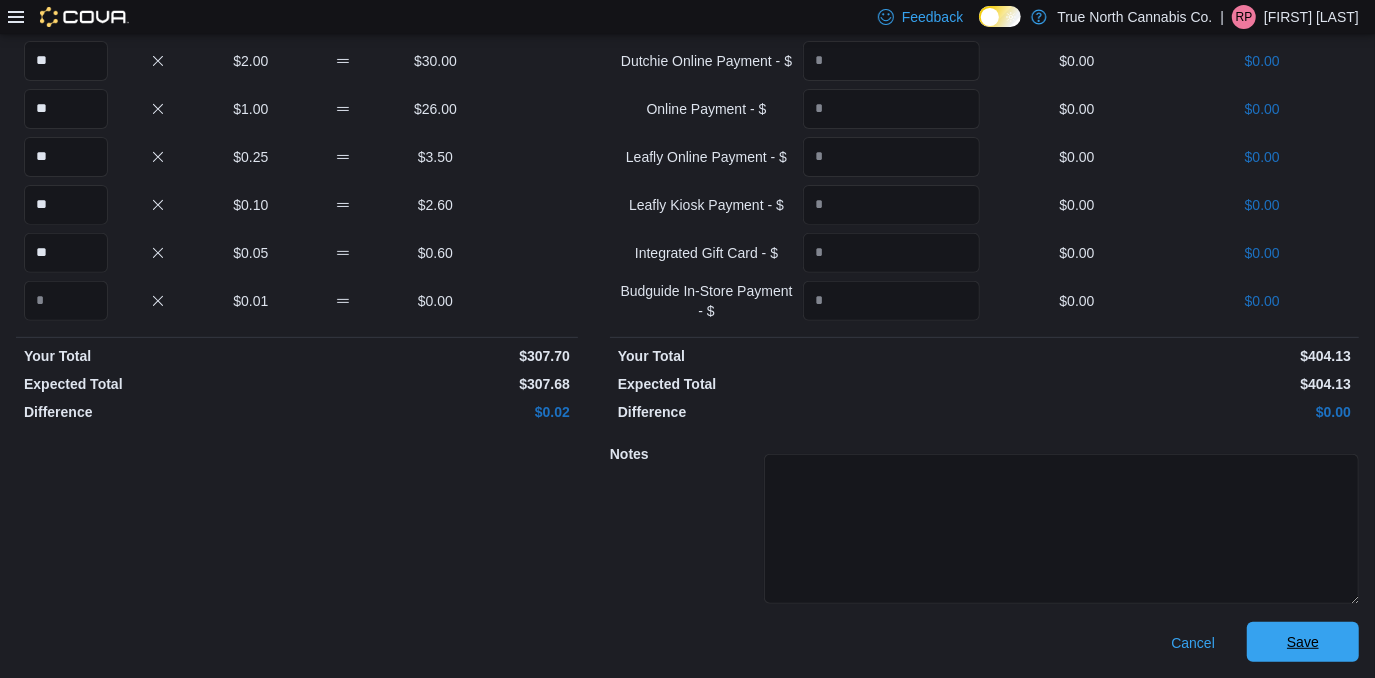 click on "Save" at bounding box center [1303, 642] 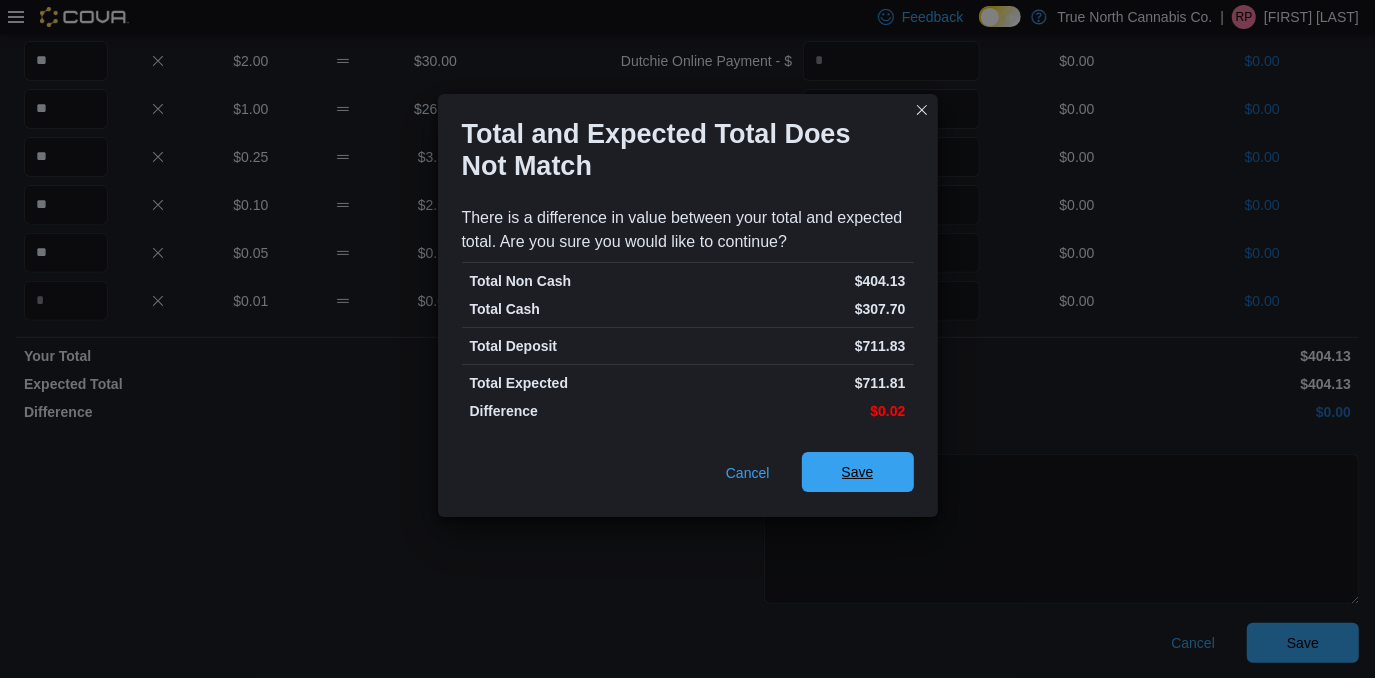 click on "Save" at bounding box center [858, 472] 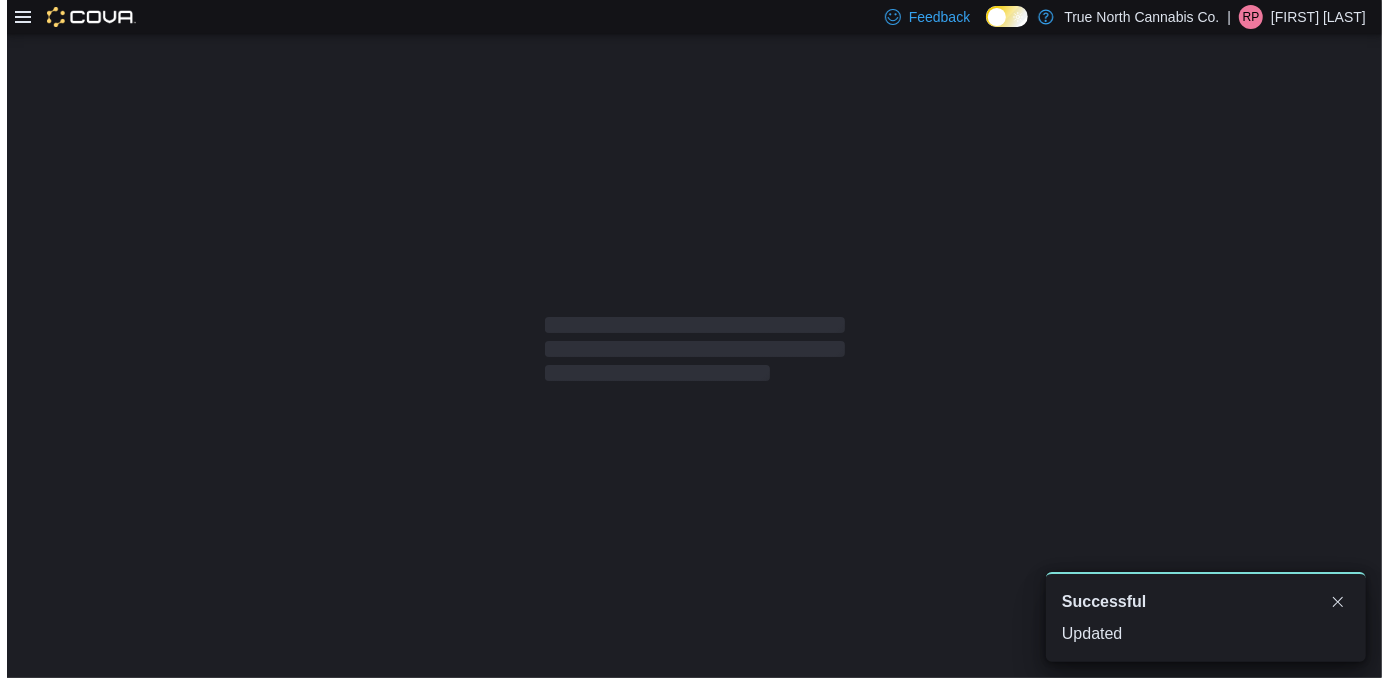 scroll, scrollTop: 0, scrollLeft: 0, axis: both 